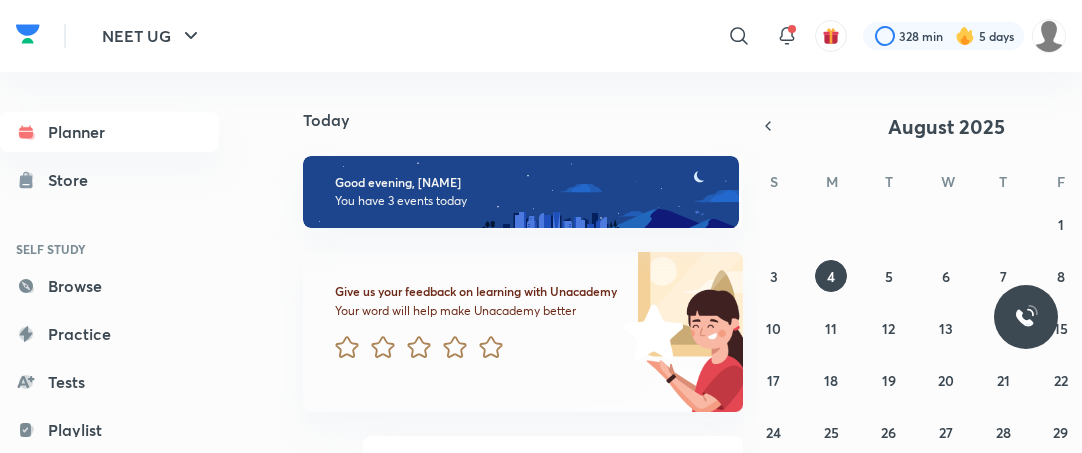 scroll, scrollTop: 0, scrollLeft: 0, axis: both 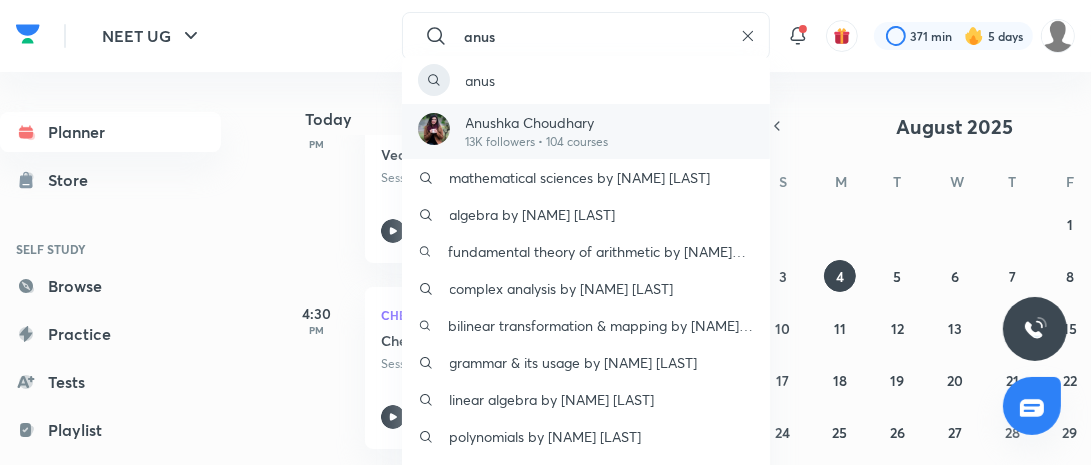 type on "anus" 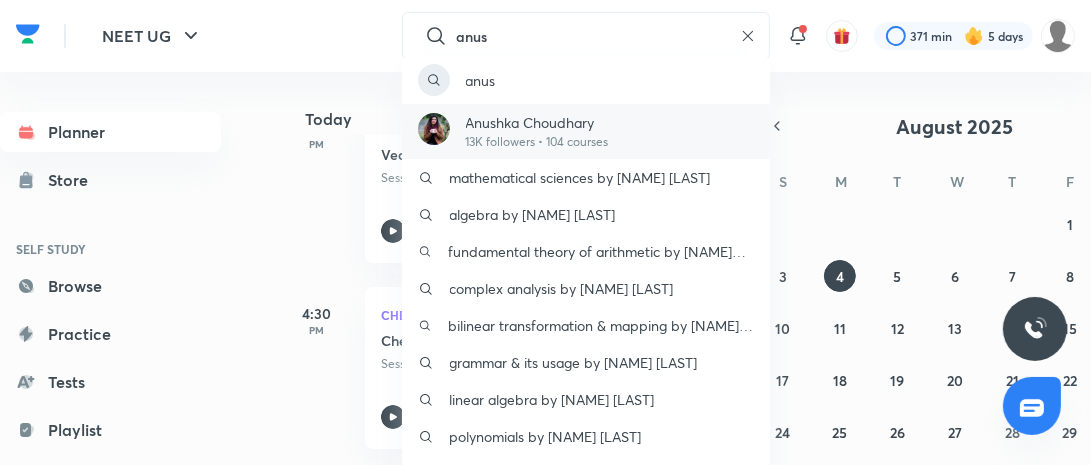 click on "Anushka Choudhary" at bounding box center (537, 122) 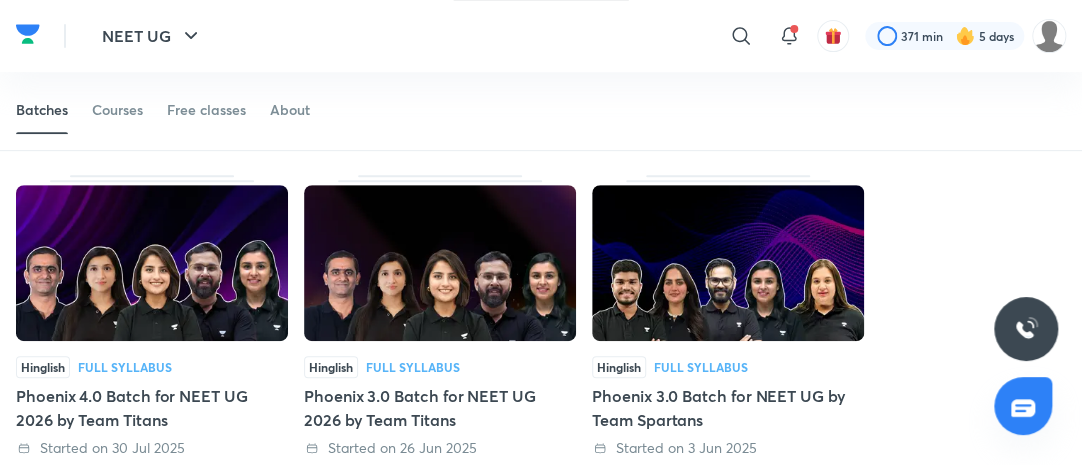 scroll, scrollTop: 246, scrollLeft: 0, axis: vertical 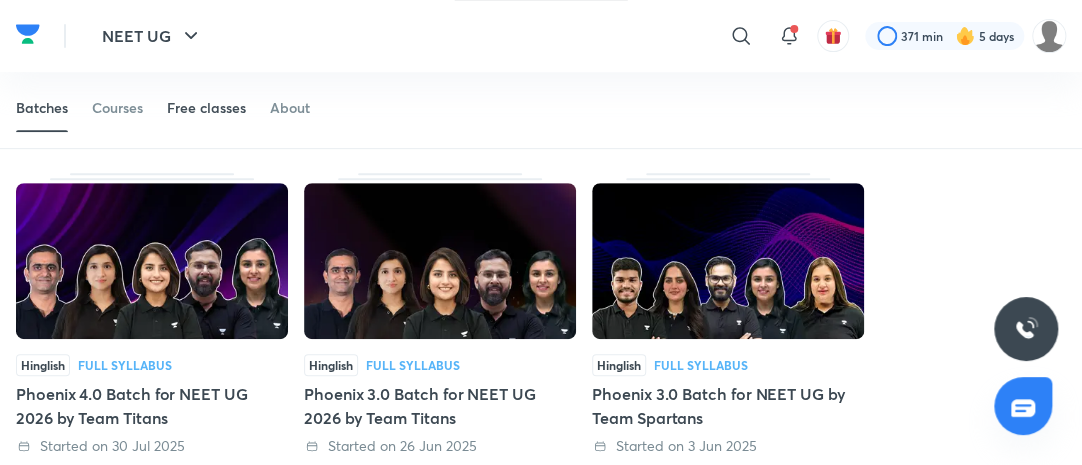 click on "Free classes" at bounding box center (206, 108) 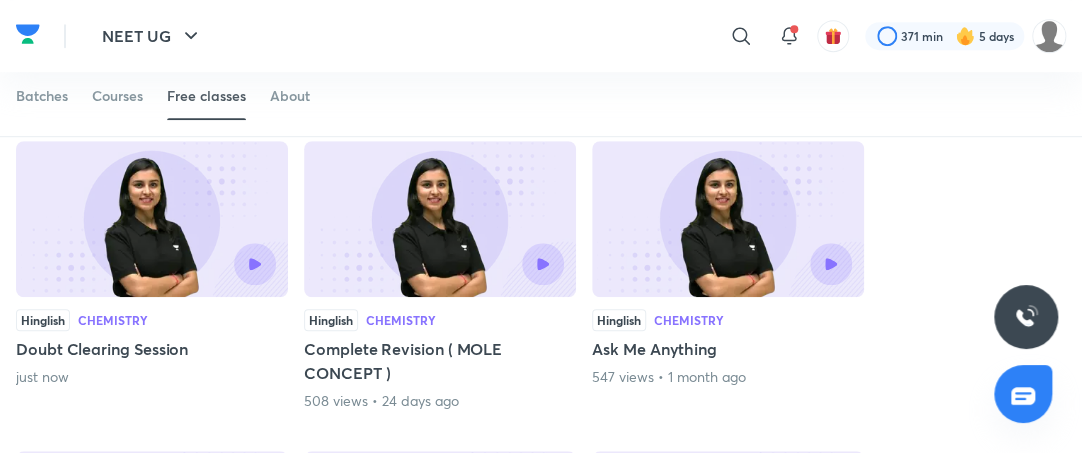 scroll, scrollTop: 356, scrollLeft: 0, axis: vertical 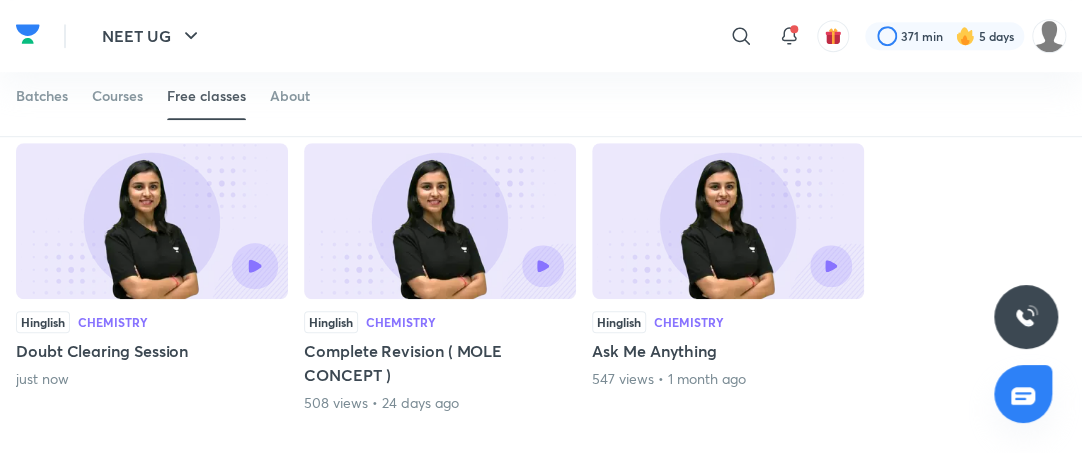 click at bounding box center [255, 266] 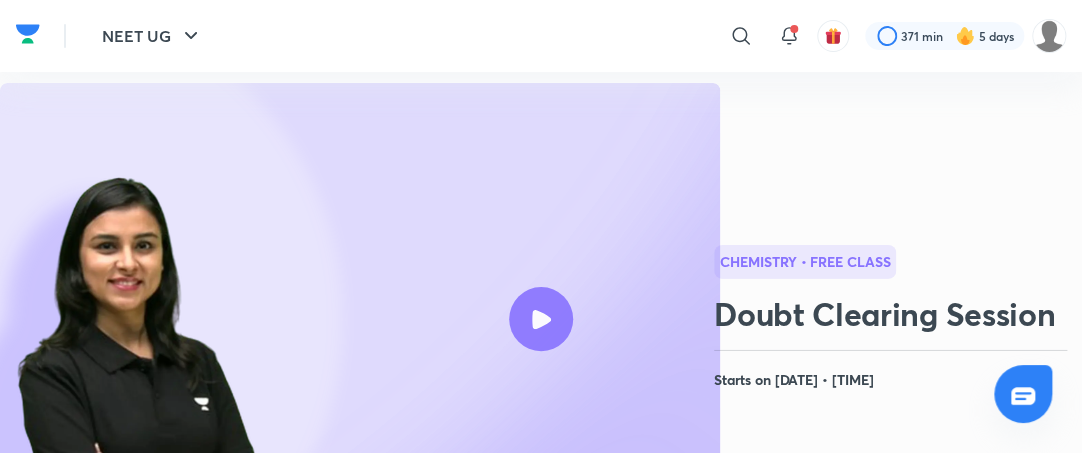 scroll, scrollTop: 22, scrollLeft: 0, axis: vertical 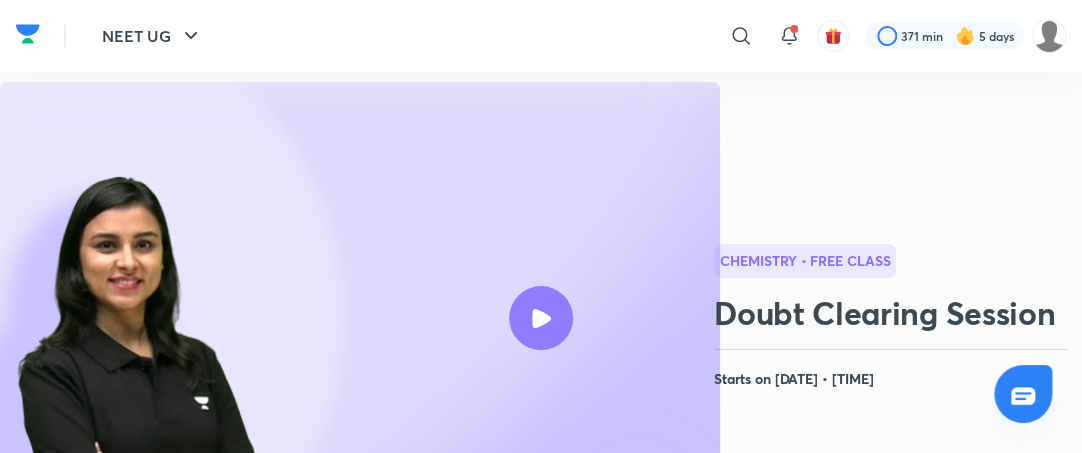 click 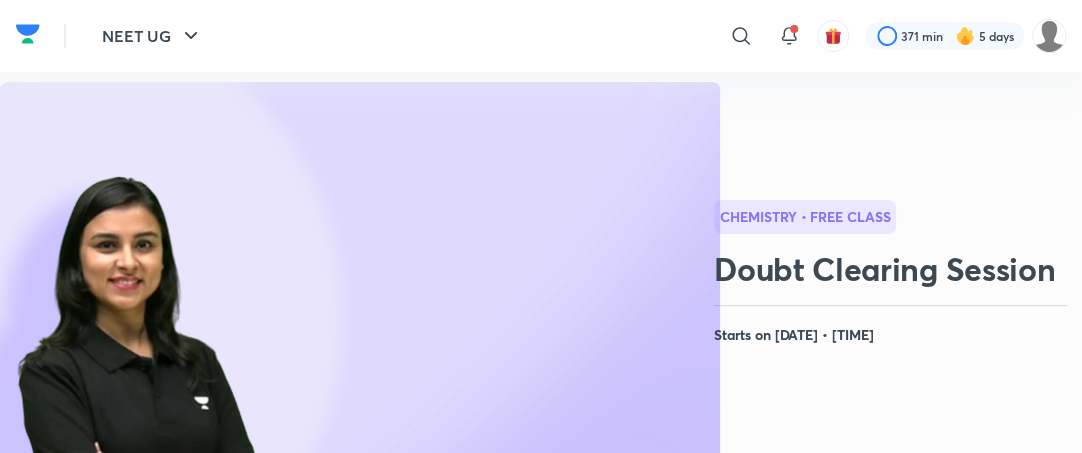 click 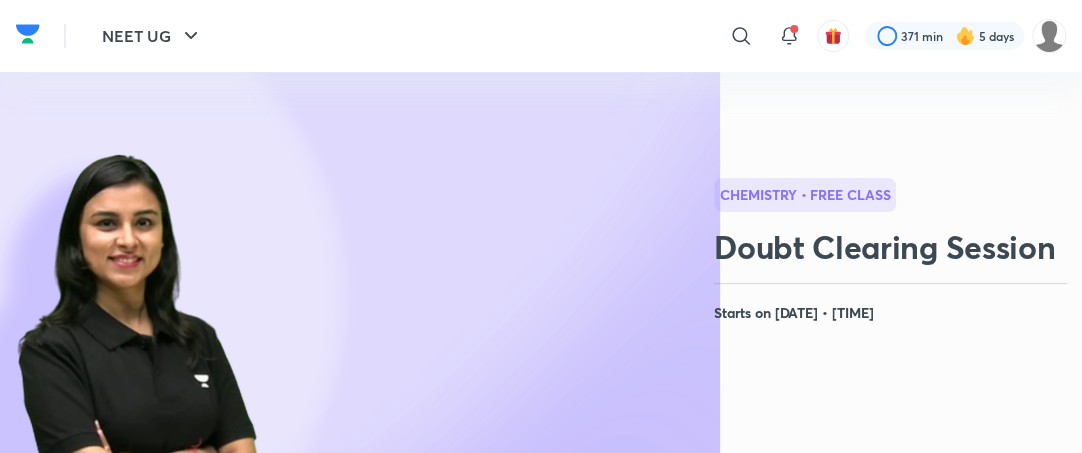 scroll, scrollTop: 46, scrollLeft: 0, axis: vertical 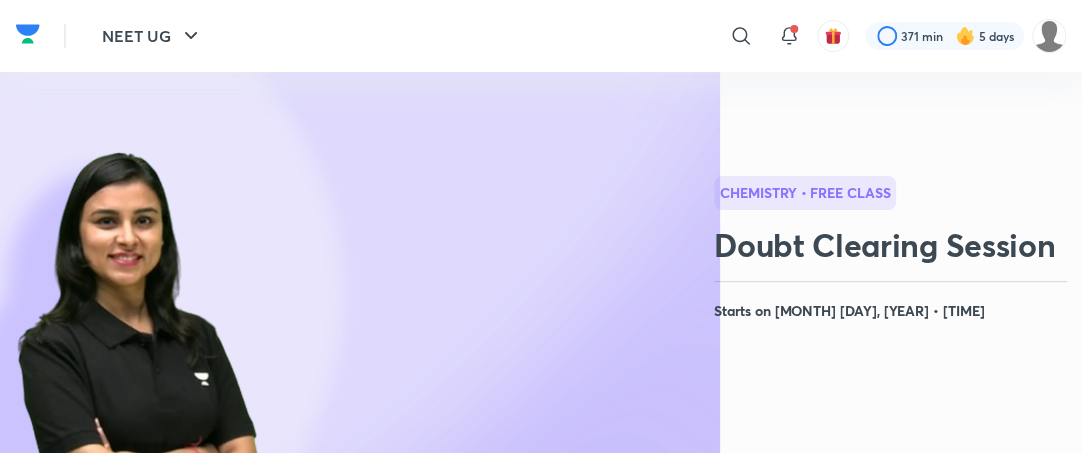 click 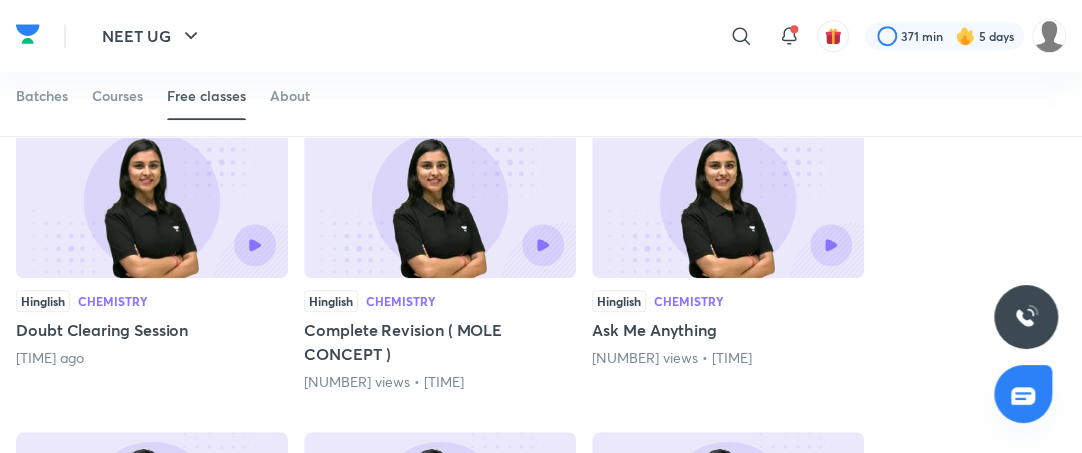 scroll, scrollTop: 386, scrollLeft: 0, axis: vertical 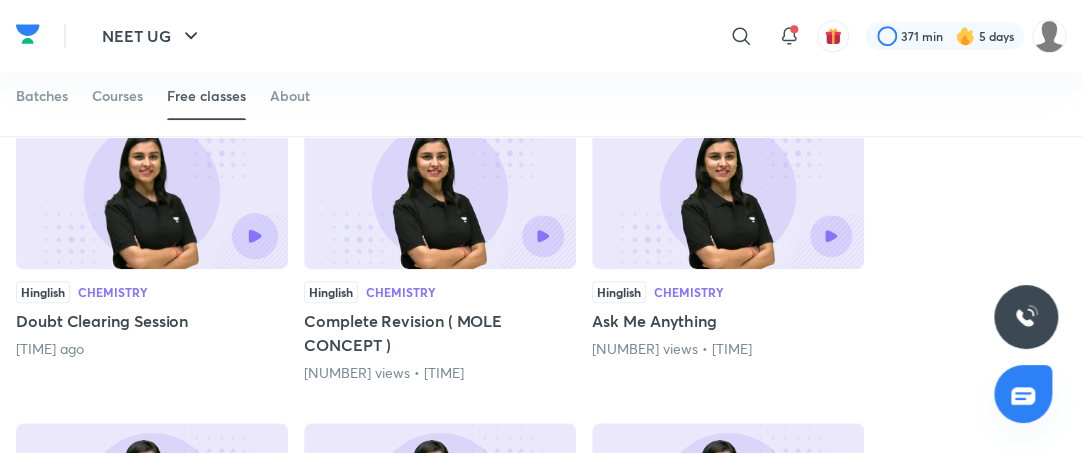 click at bounding box center [255, 236] 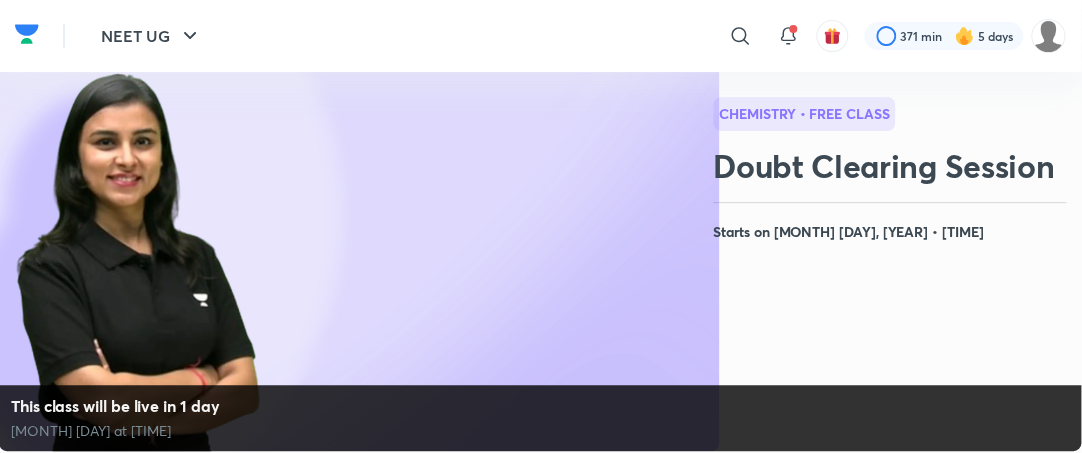 scroll, scrollTop: 126, scrollLeft: 1, axis: both 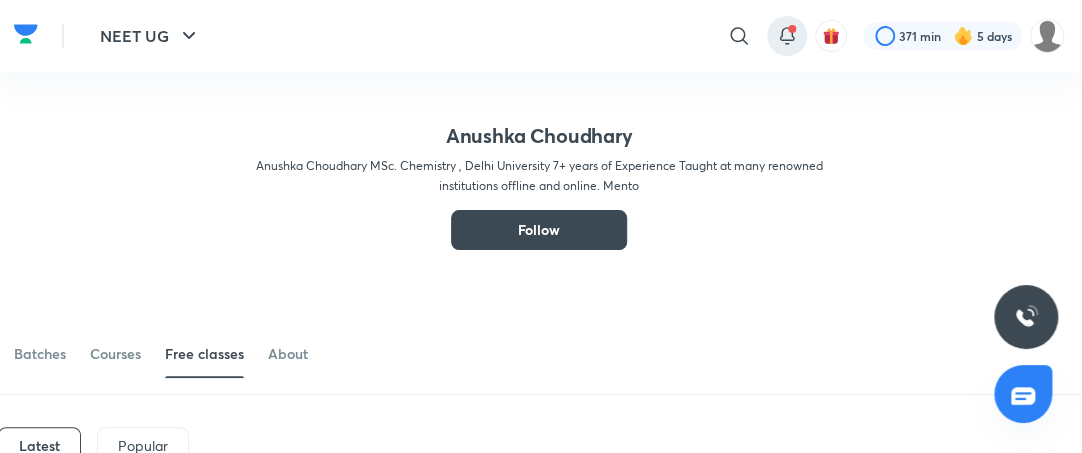 click at bounding box center (787, 36) 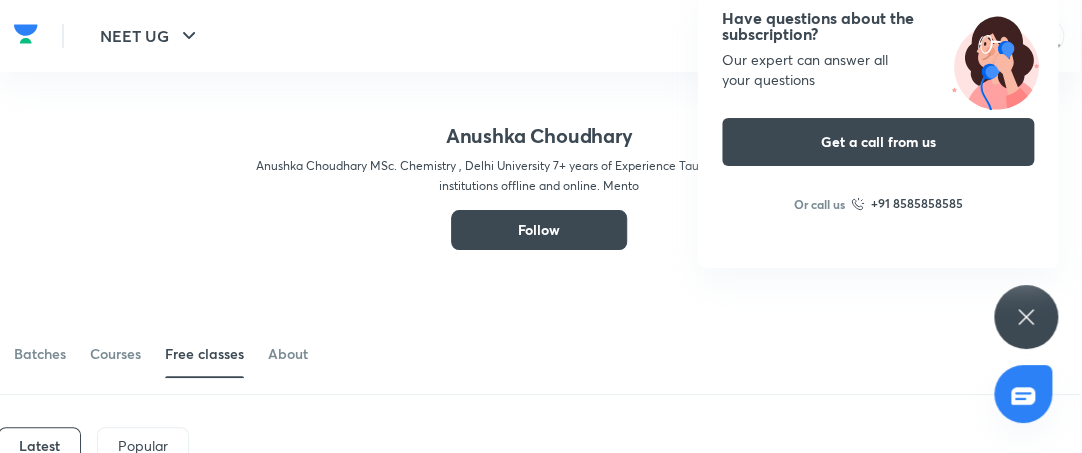 click 